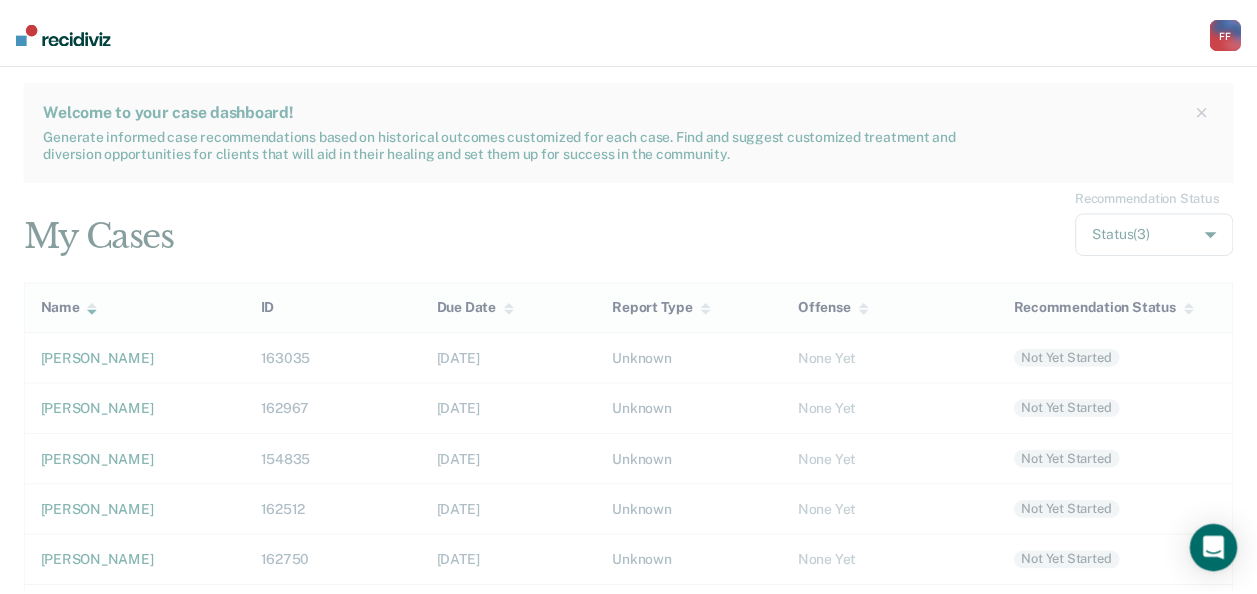scroll, scrollTop: 0, scrollLeft: 0, axis: both 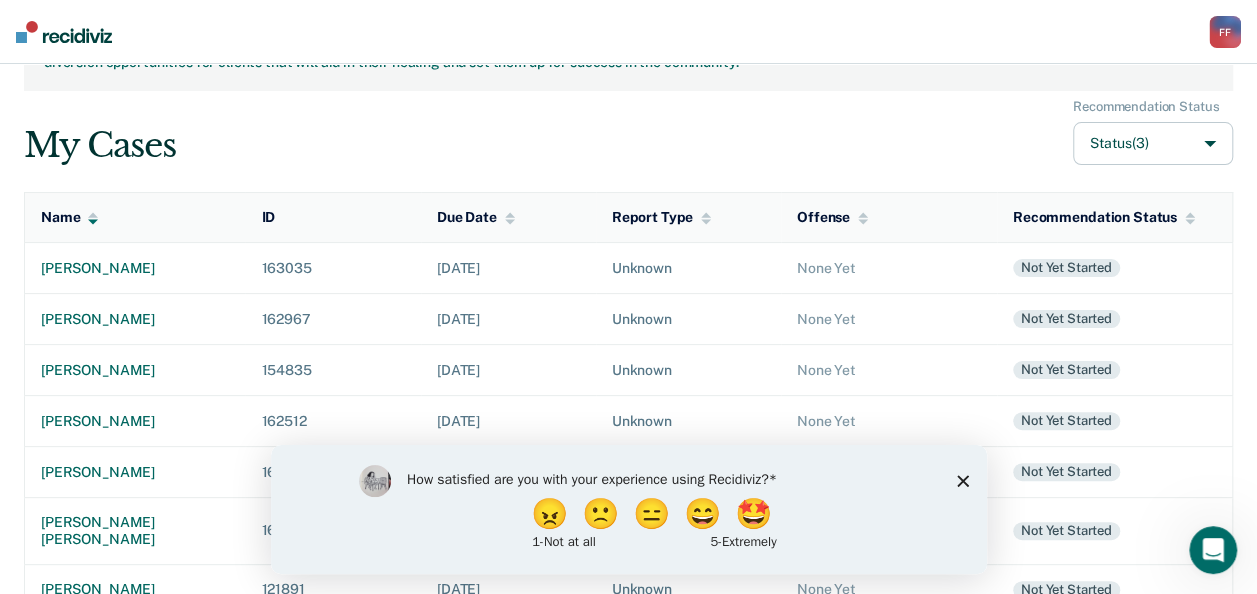 click 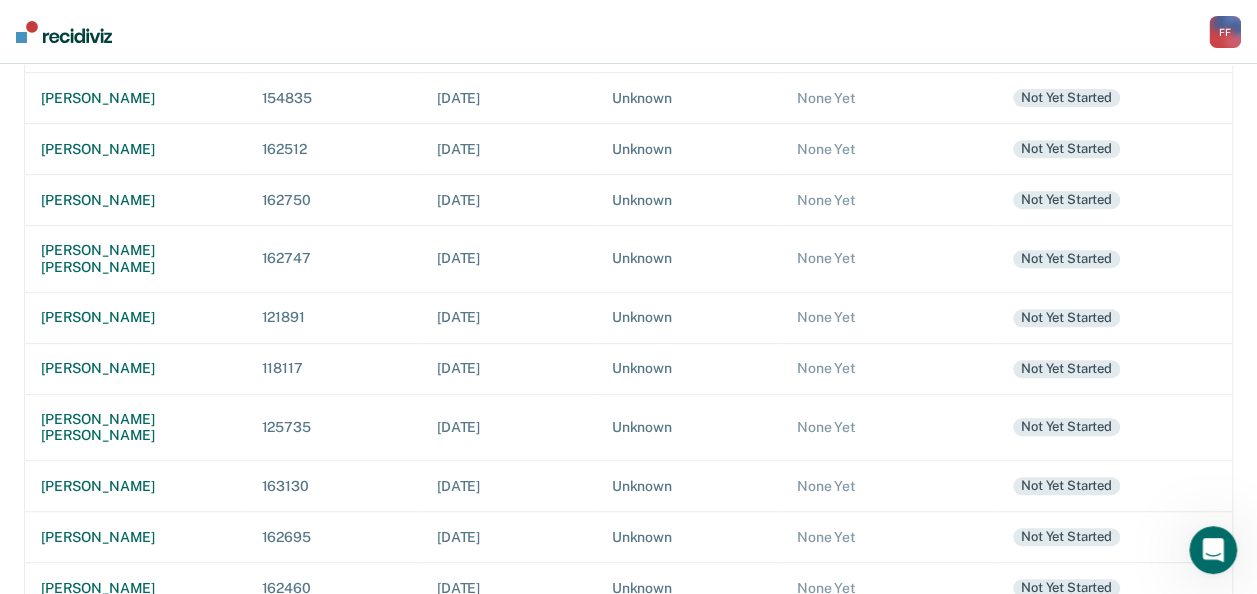 scroll, scrollTop: 364, scrollLeft: 0, axis: vertical 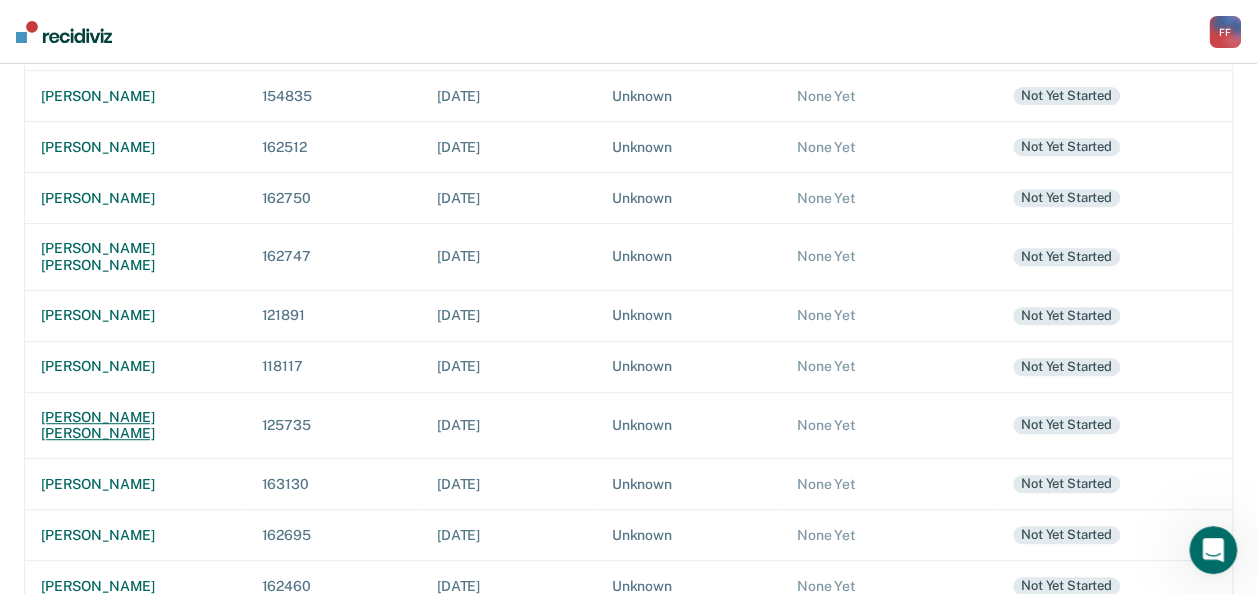 click on "[PERSON_NAME] [PERSON_NAME]" at bounding box center (135, 426) 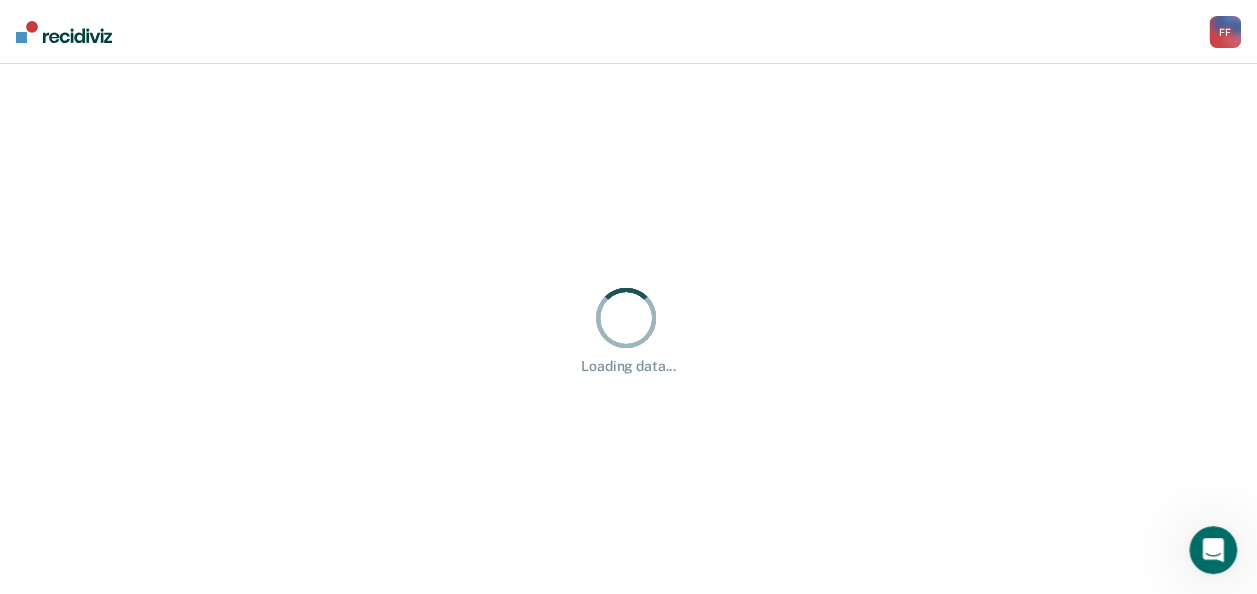 scroll, scrollTop: 0, scrollLeft: 0, axis: both 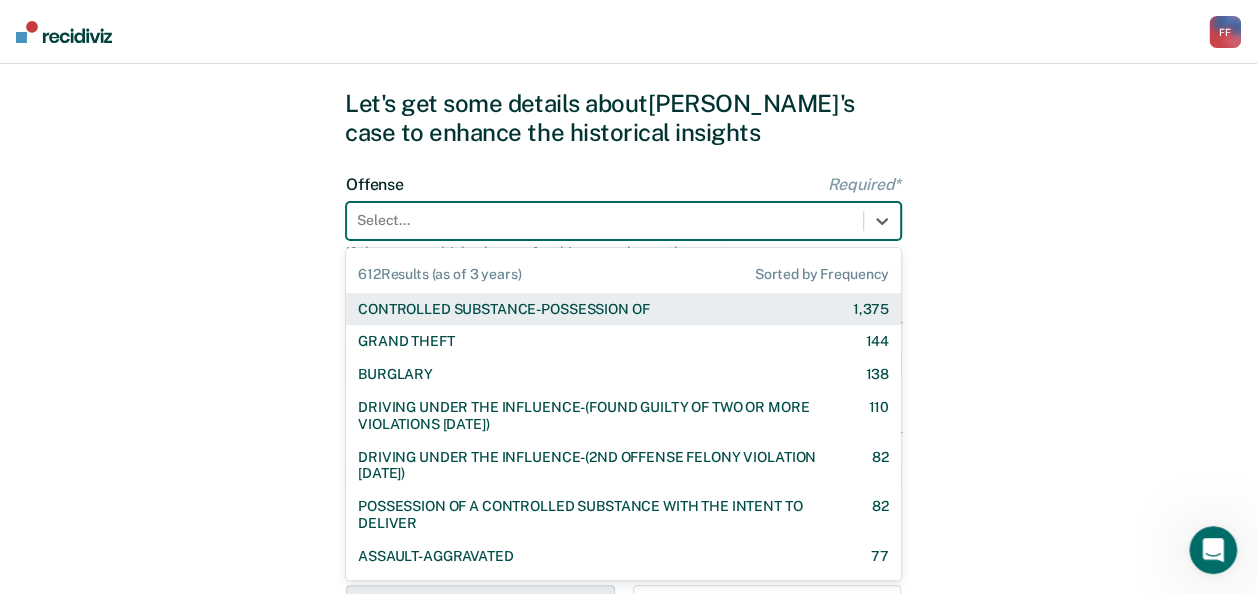 click on "612 results available. Use Up and Down to choose options, press Enter to select the currently focused option, press Escape to exit the menu, press Tab to select the option and exit the menu. Select... 612  Results (as of 3 years) Sorted by Frequency CONTROLLED SUBSTANCE-POSSESSION OF 1,375 GRAND THEFT 144 BURGLARY 138 DRIVING UNDER THE INFLUENCE-(FOUND GUILTY OF TWO OR MORE VIOLATIONS [DATE]) 110 DRIVING UNDER THE INFLUENCE-(2ND OFFENSE FELONY VIOLATION [DATE]) 82 POSSESSION OF A CONTROLLED SUBSTANCE WITH THE INTENT TO DELIVER 82 ASSAULT-AGGRAVATED 77 WEAPON-UNLAWFUL POSSESSION BY CONVICTED FELON 63 DRIVING UNDER THE INFLUENCE I18-8004 {M} 57 BATTERY-DOMESTIC VIOLENCE WITH TRAUMATIC INJURY 56 ELUDING A POLICE OFFICER IN A MOTOR VEHICLE 54 DRIVING UNDER THE INFLUENCE-(THIRD OR SUBSEQUENT OFFENSE) 35 FORGERY 30 PROPERTY-MALICIOUS INJURY TO PROPERTY 30 ASSAULT-DOMESTIC VIOLENCE I18-918(3)(A) {M} 28 CHILDREN-INJURY TO CHILD [DEMOGRAPHIC_DATA] 24 24 23 DOMESTIC BATTERY OR ASSAULT -IN THE PRESENCE OF A CHILD [DEMOGRAPHIC_DATA] 9" at bounding box center [623, 221] 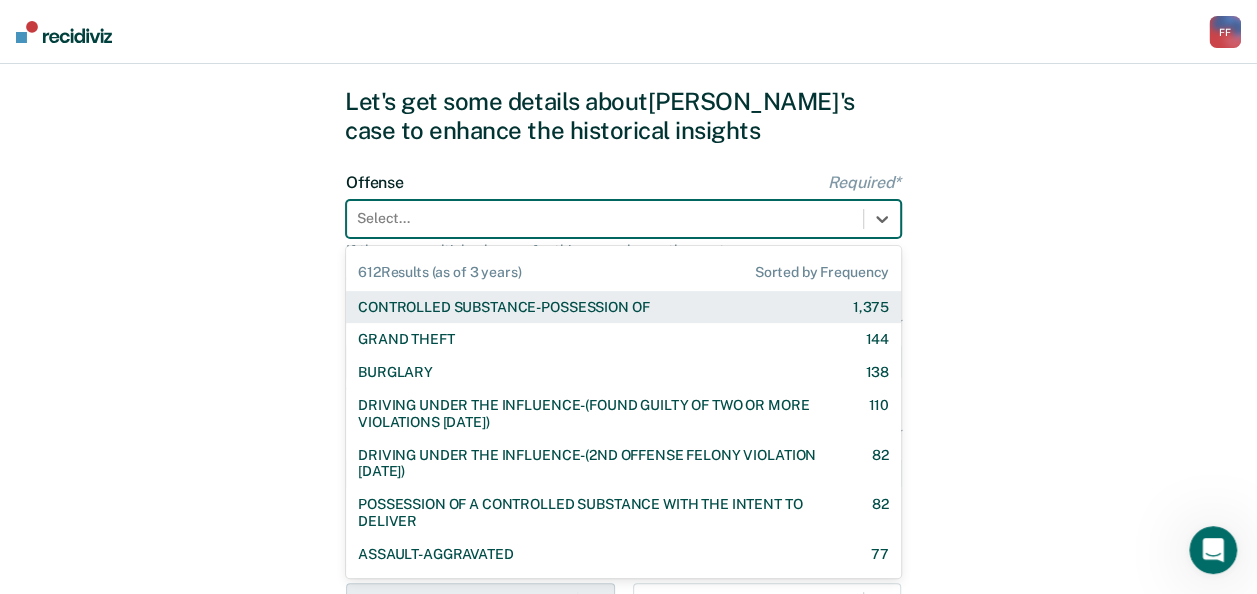click on "CONTROLLED SUBSTANCE-POSSESSION OF" at bounding box center [503, 307] 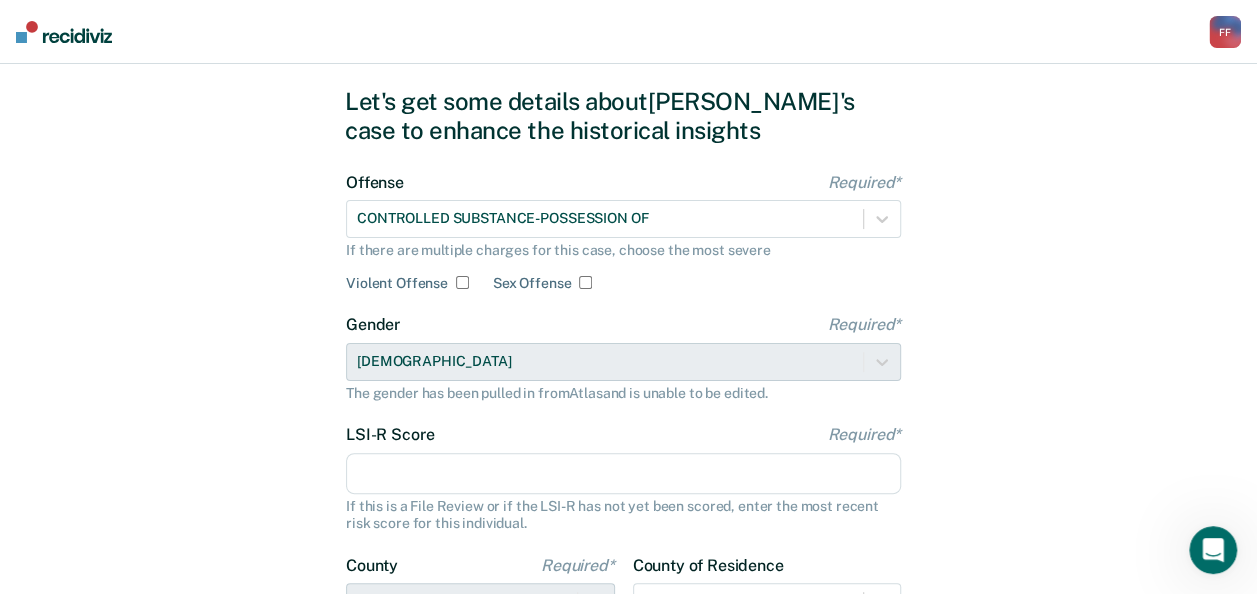click on "LSI-R Score  Required*" at bounding box center [623, 474] 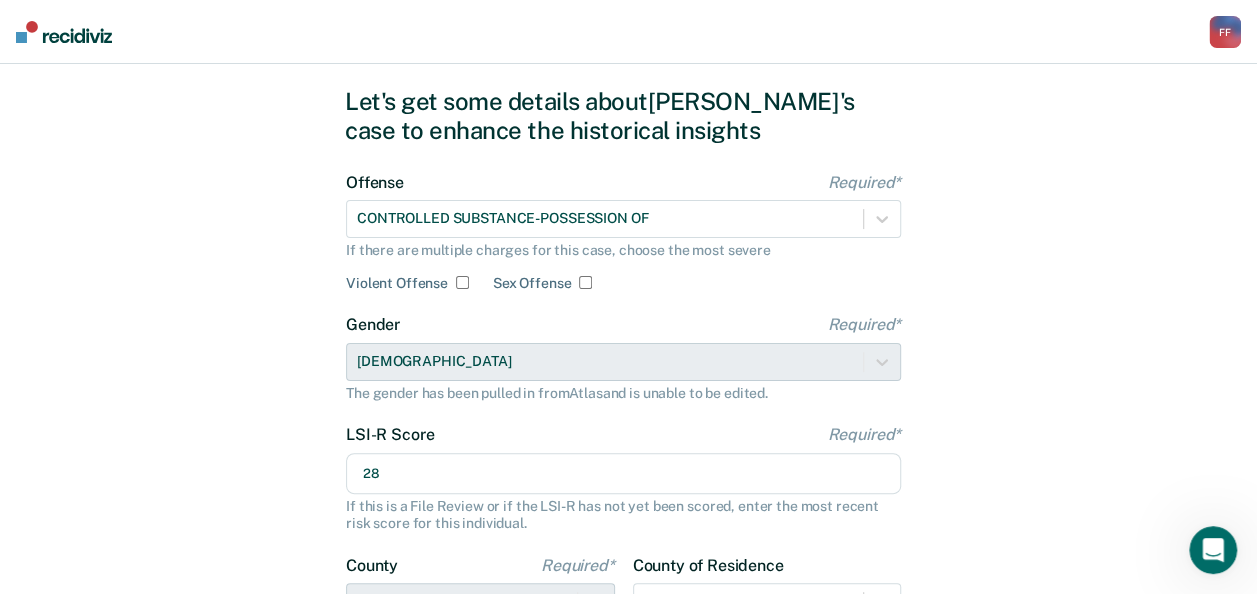type on "28" 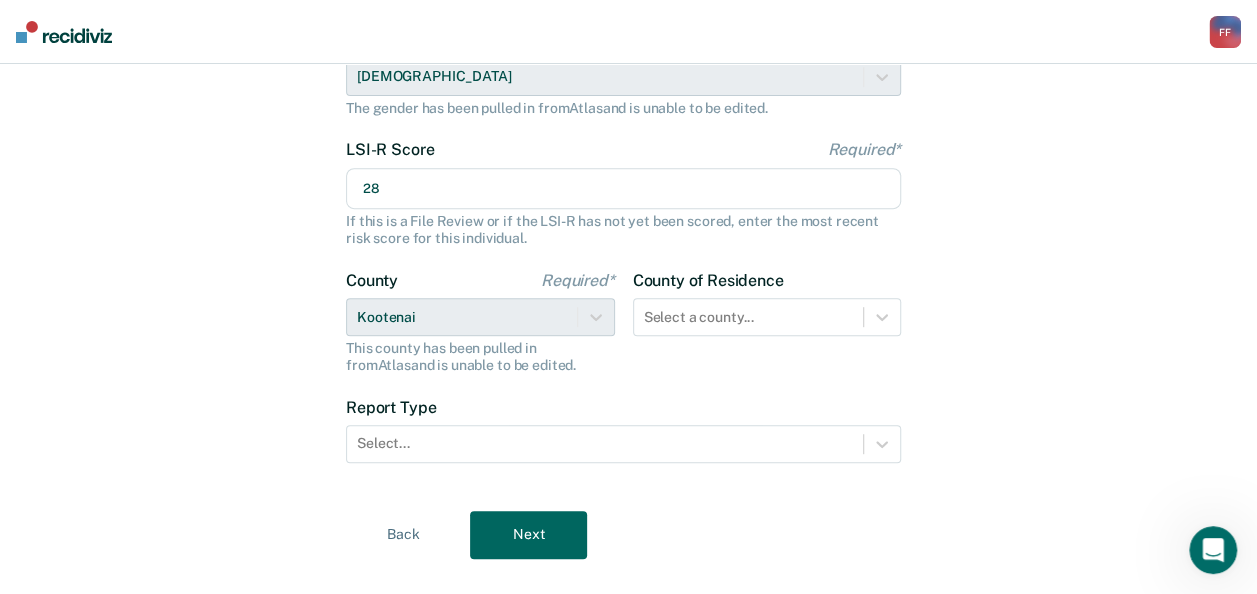 scroll, scrollTop: 337, scrollLeft: 0, axis: vertical 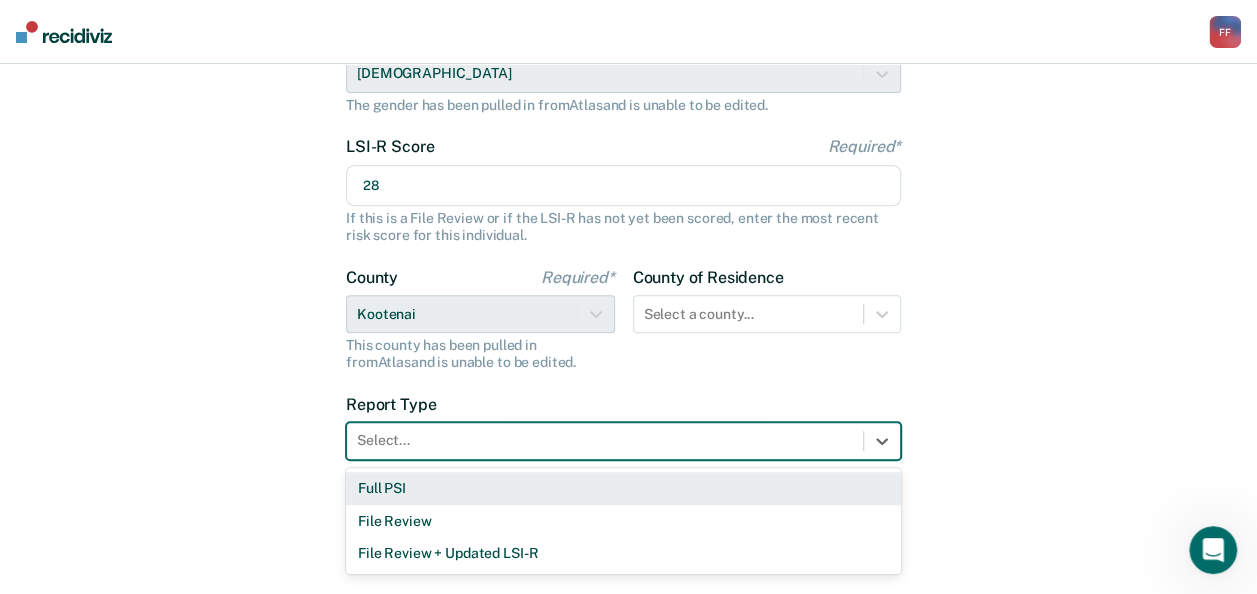 click at bounding box center (605, 440) 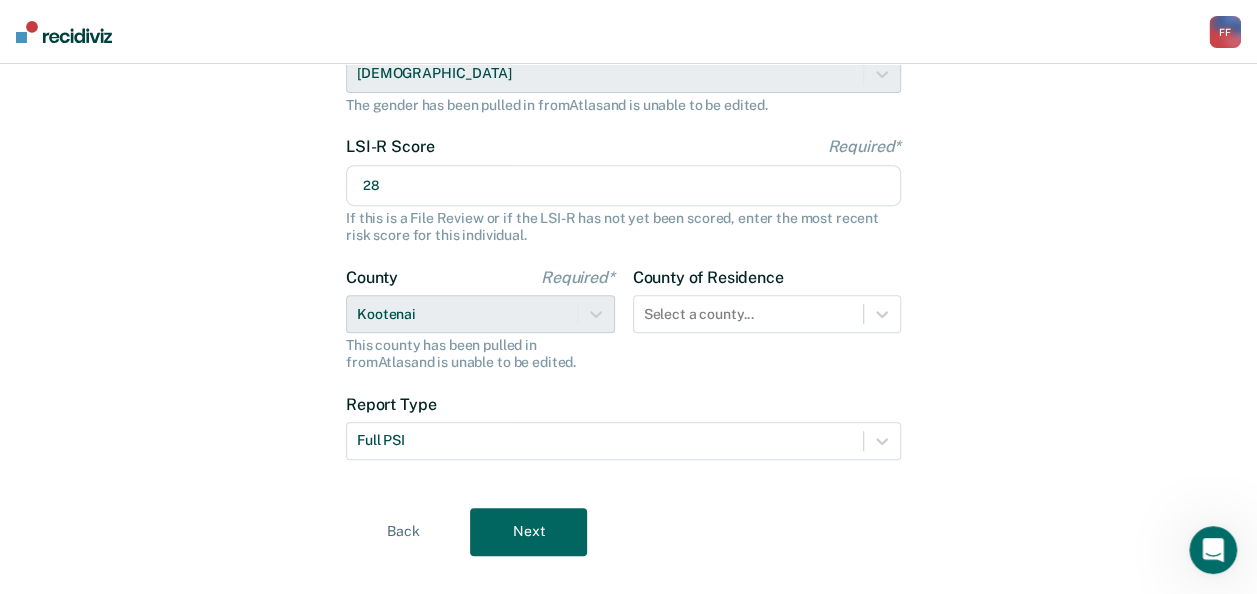 click on "Next" at bounding box center [528, 532] 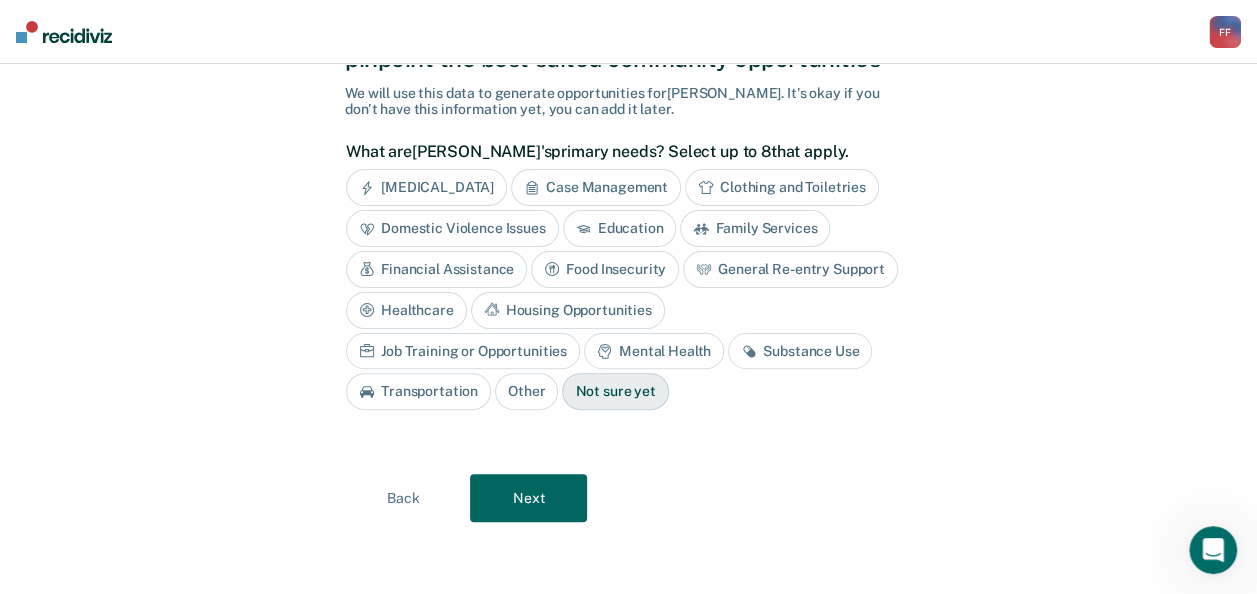 scroll, scrollTop: 84, scrollLeft: 0, axis: vertical 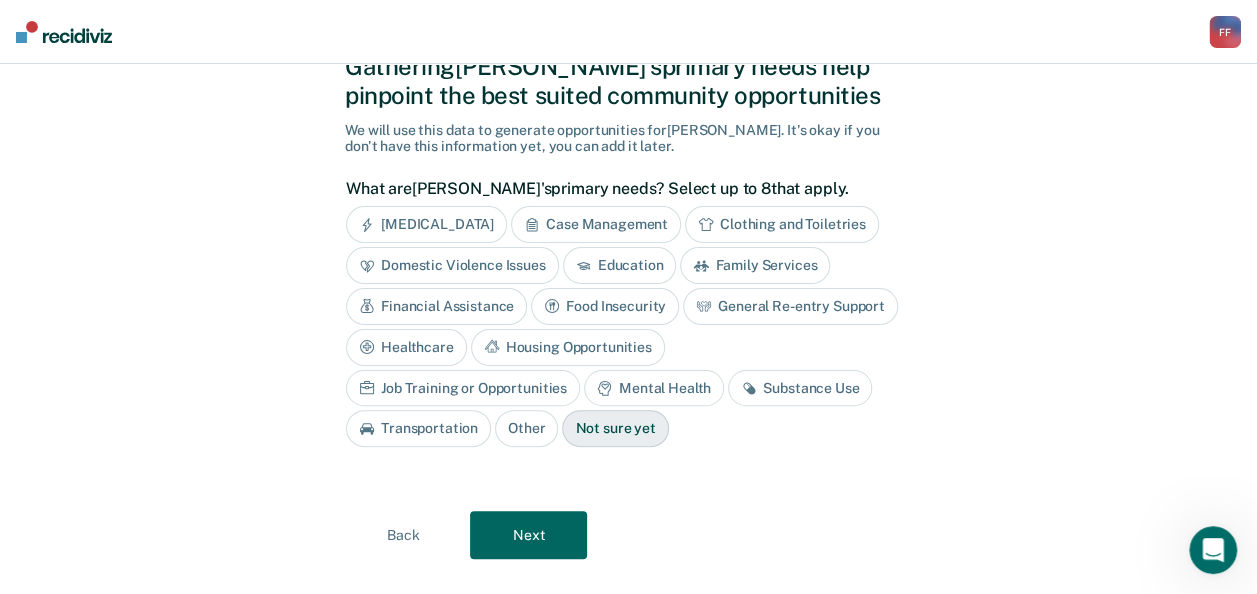 click on "Substance Use" at bounding box center [800, 388] 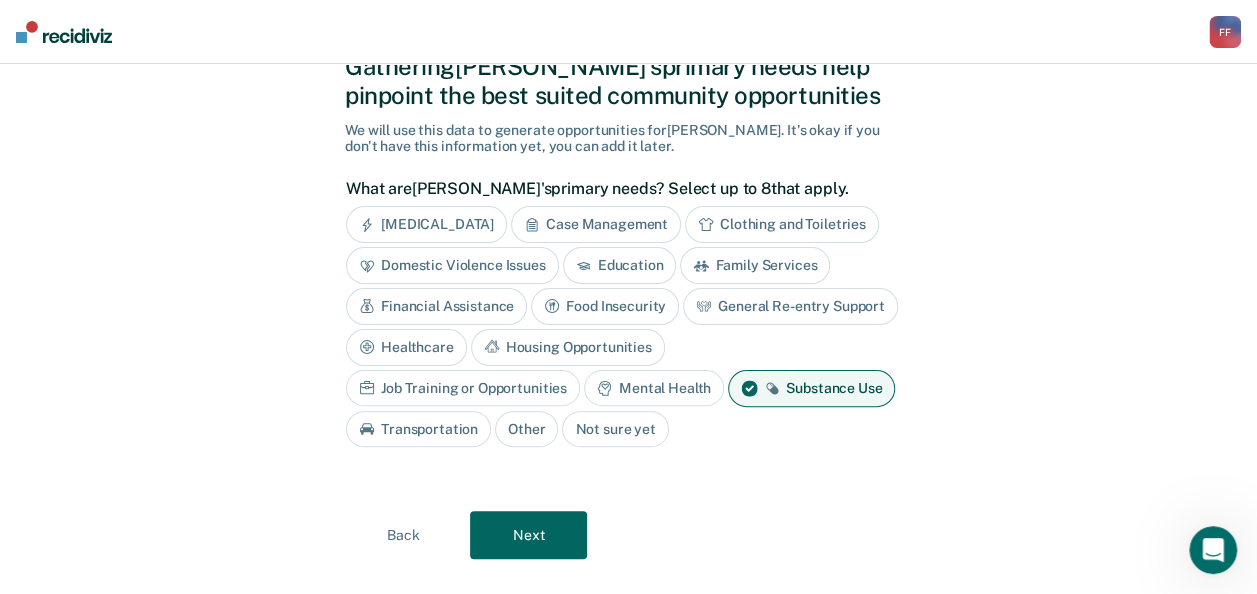 click on "Transportation" at bounding box center [418, 429] 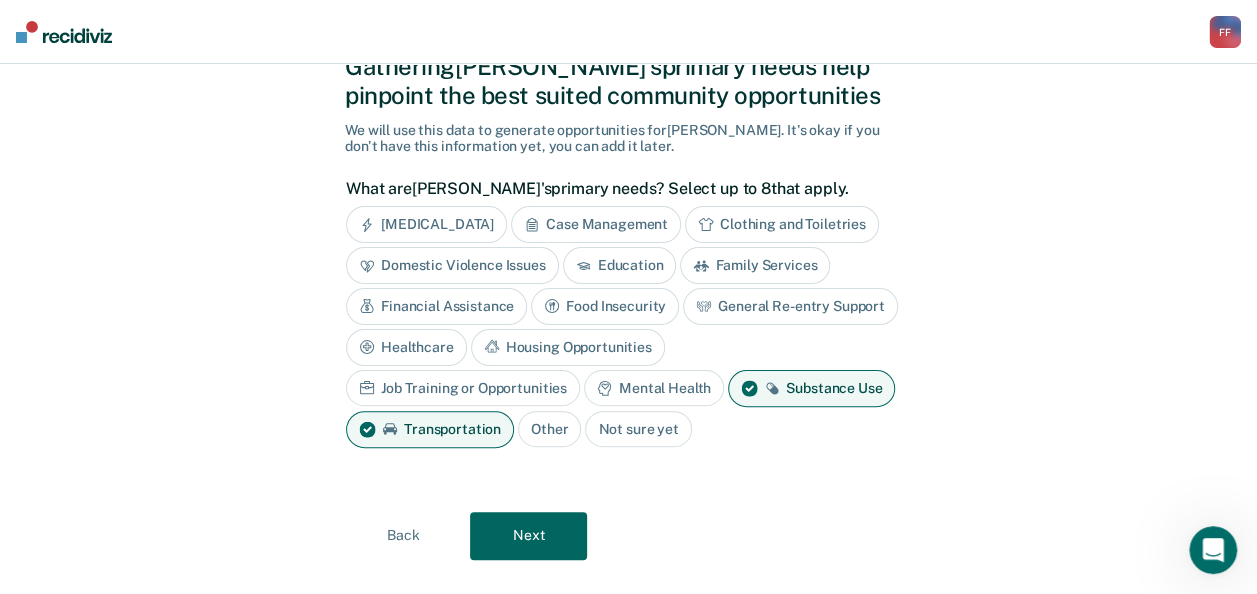 click on "Next" at bounding box center (528, 536) 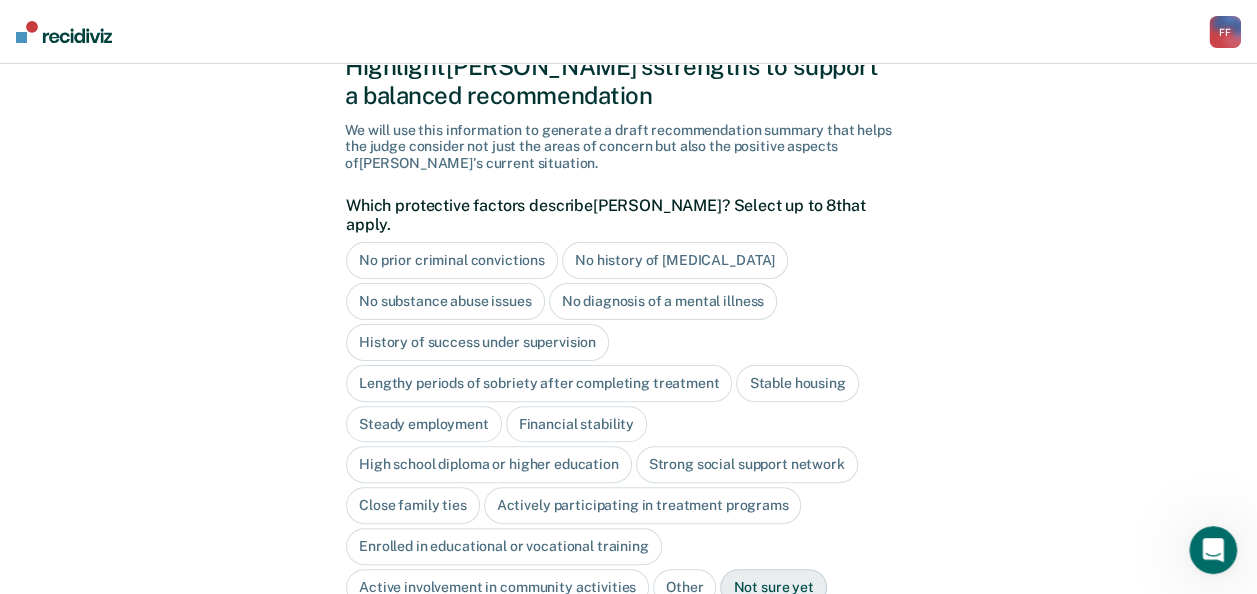 scroll, scrollTop: 221, scrollLeft: 0, axis: vertical 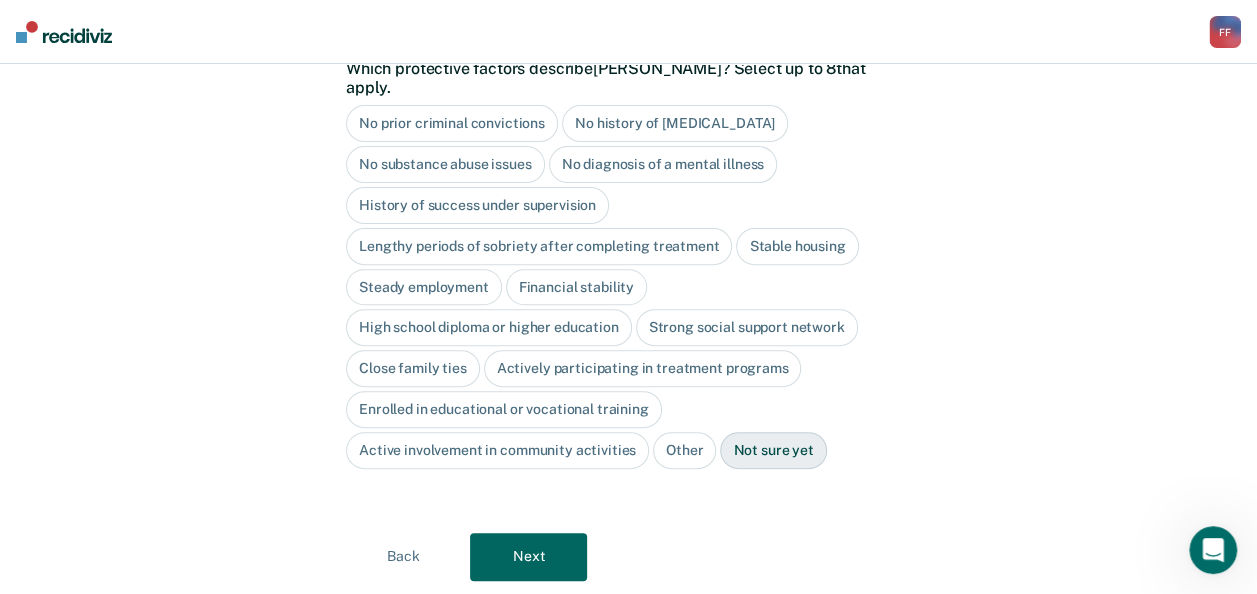 click on "Close family ties" at bounding box center [413, 368] 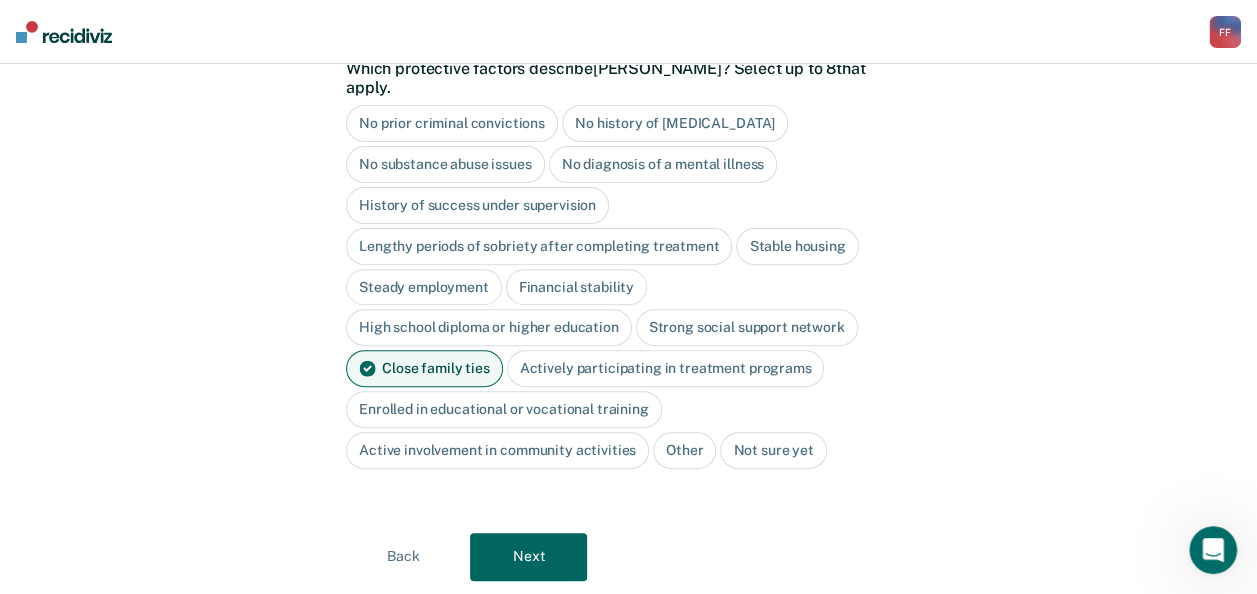 click on "Stable housing" at bounding box center (797, 246) 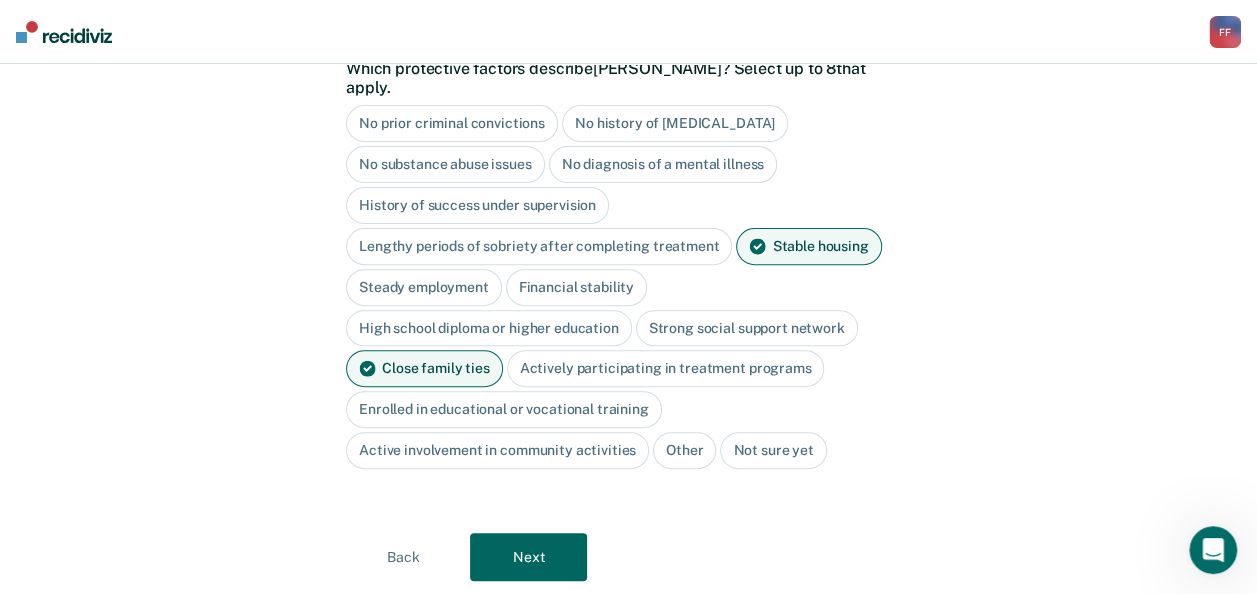 click on "Next" at bounding box center [528, 557] 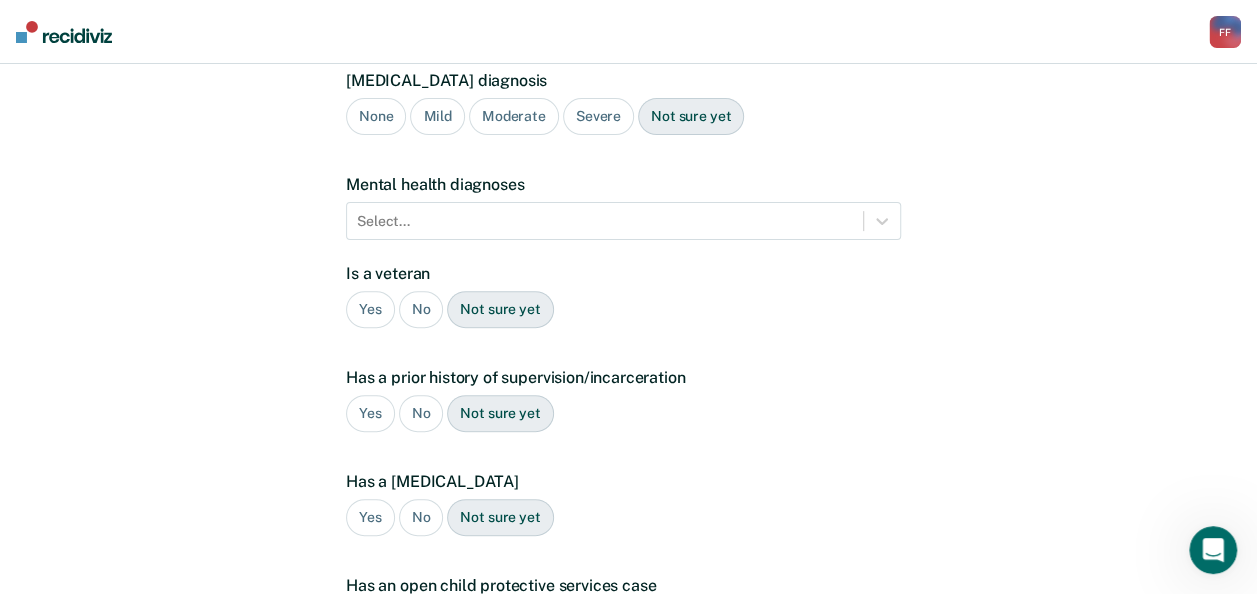 scroll, scrollTop: 488, scrollLeft: 0, axis: vertical 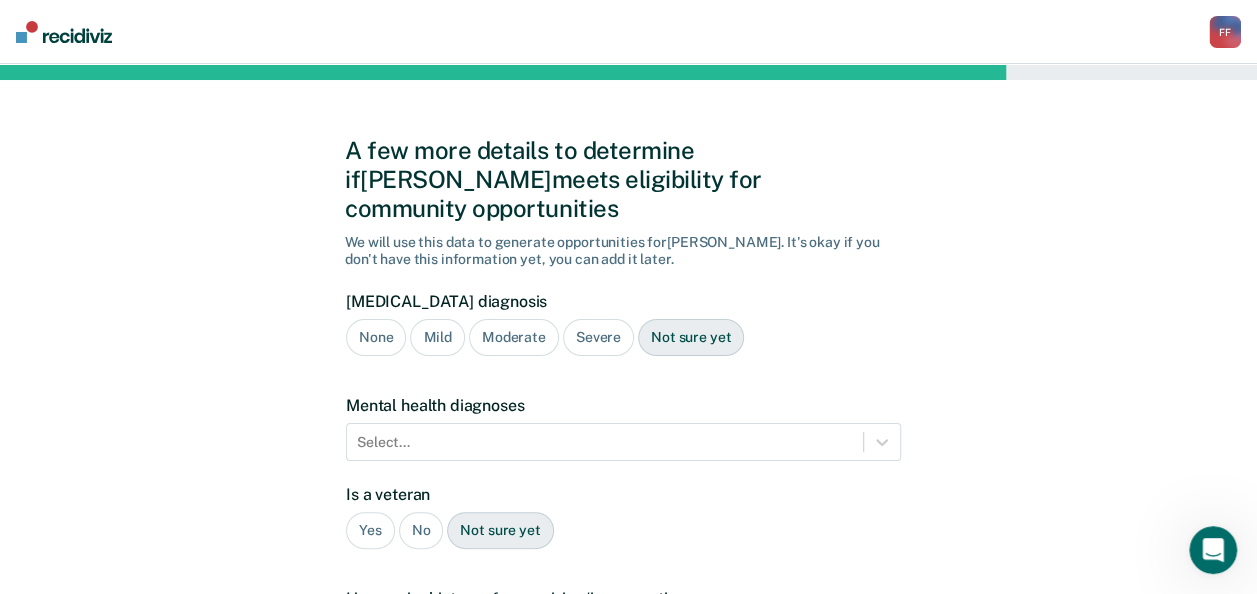 click on "No" at bounding box center (421, 530) 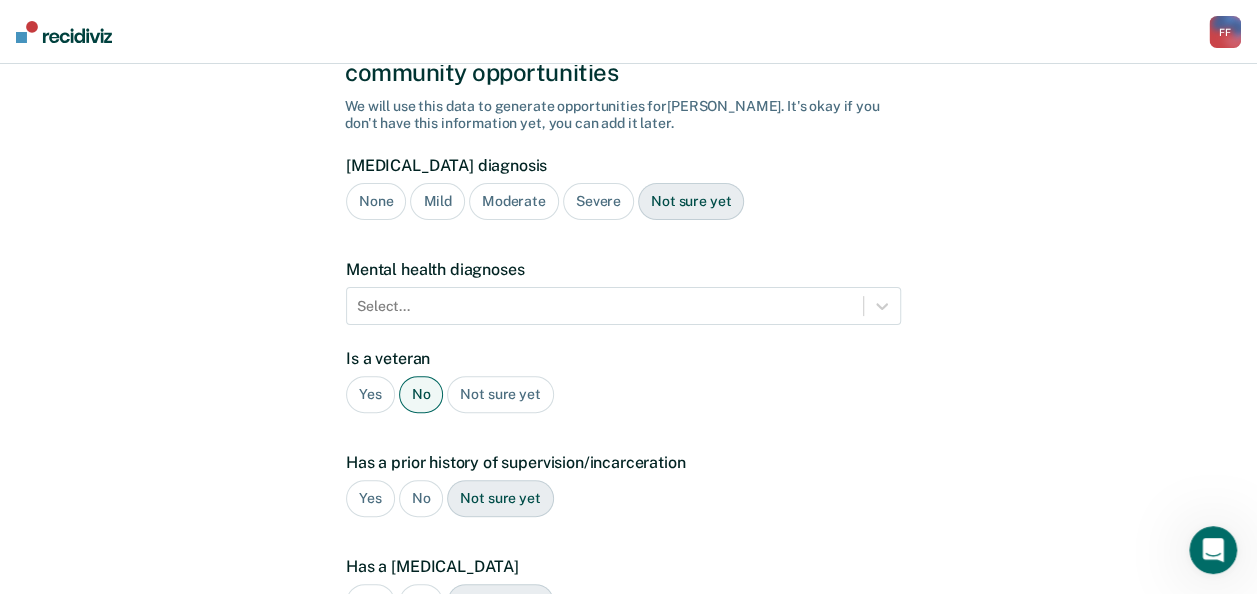 scroll, scrollTop: 160, scrollLeft: 0, axis: vertical 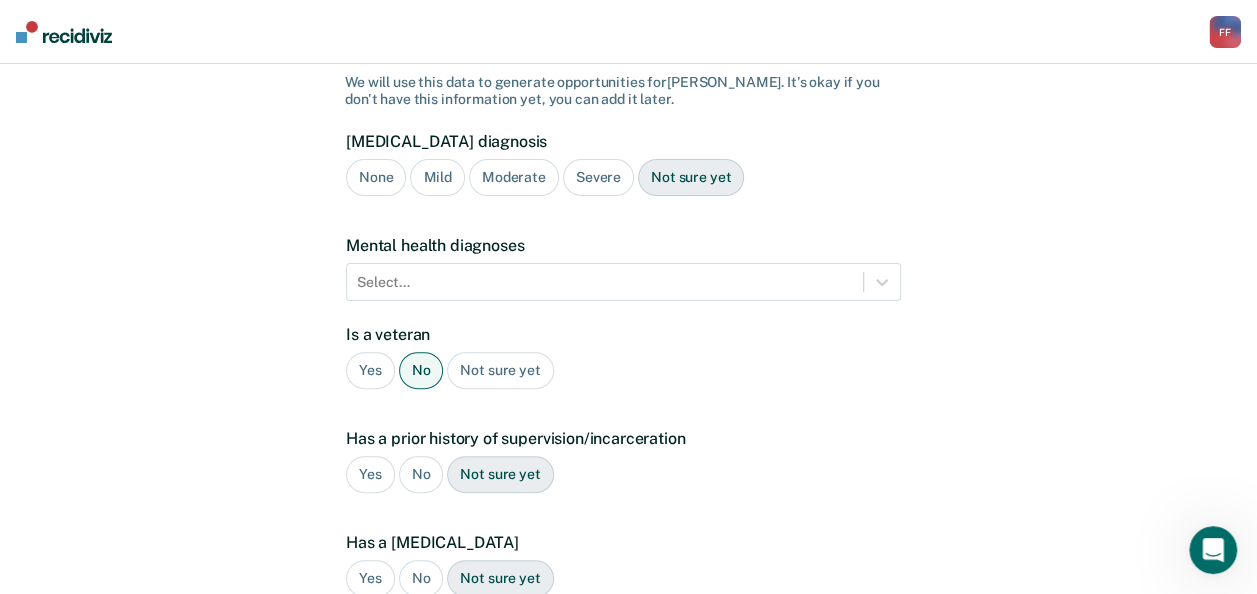 click on "Yes" at bounding box center (370, 474) 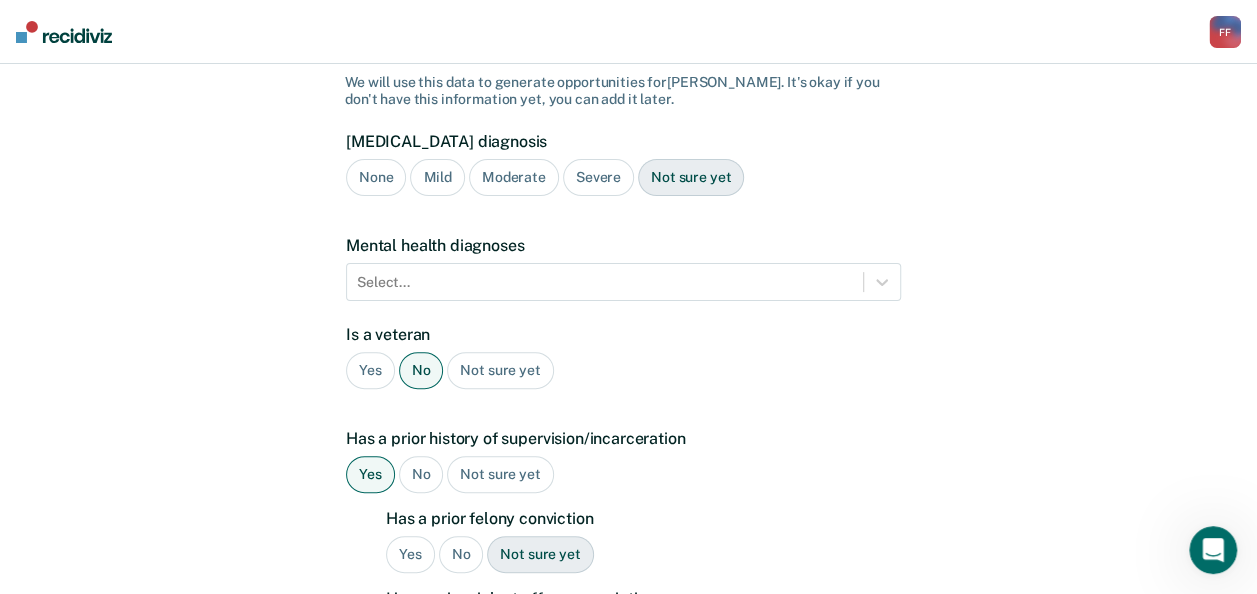 click on "Yes" at bounding box center (410, 554) 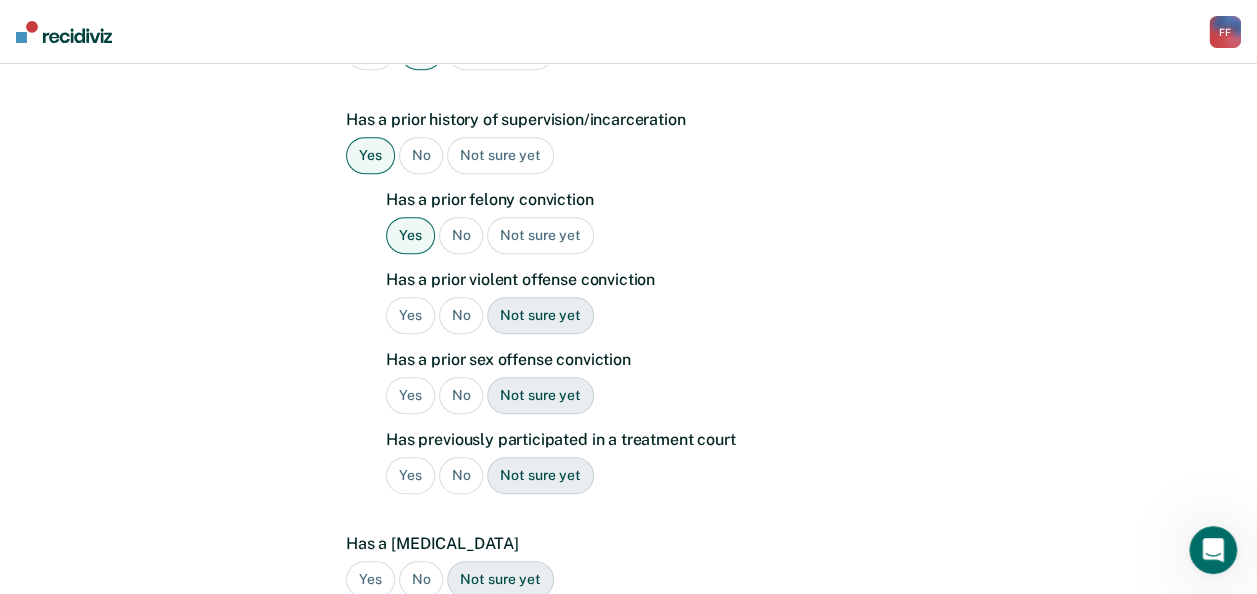 scroll, scrollTop: 480, scrollLeft: 0, axis: vertical 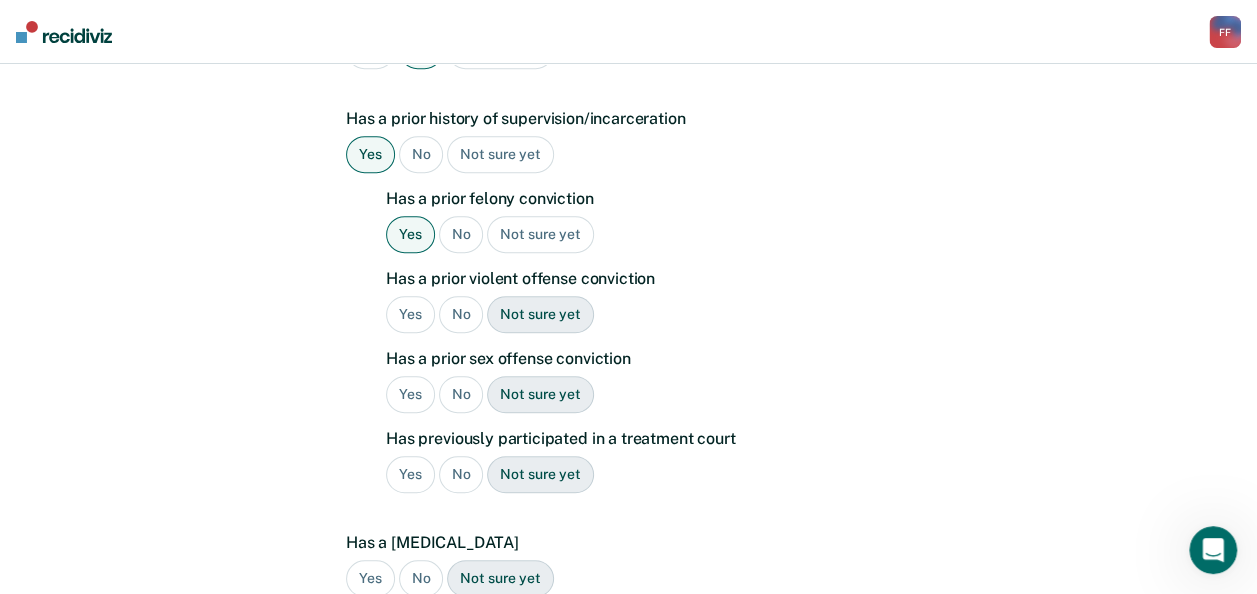 click on "Has a prior felony conviction  Yes No Not sure yet Has a prior violent offense conviction   Yes No Not sure yet Has a prior sex offense conviction   Yes No Not sure yet Has previously participated in a treatment court   Yes No Not sure yet" at bounding box center (643, 349) 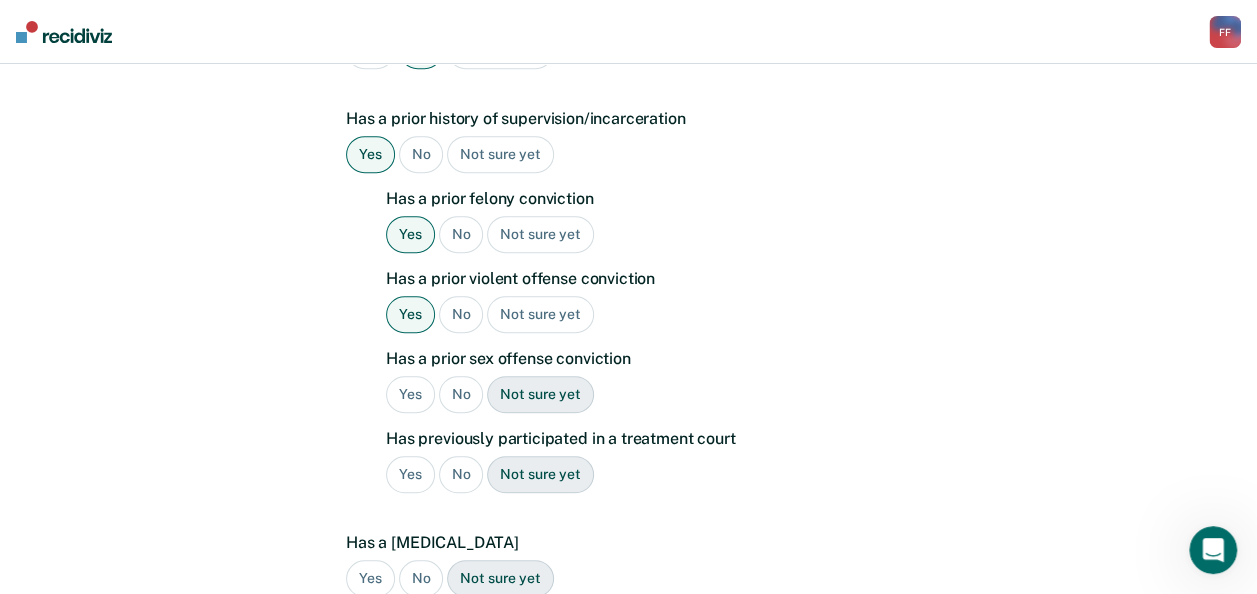 click on "No" at bounding box center (461, 394) 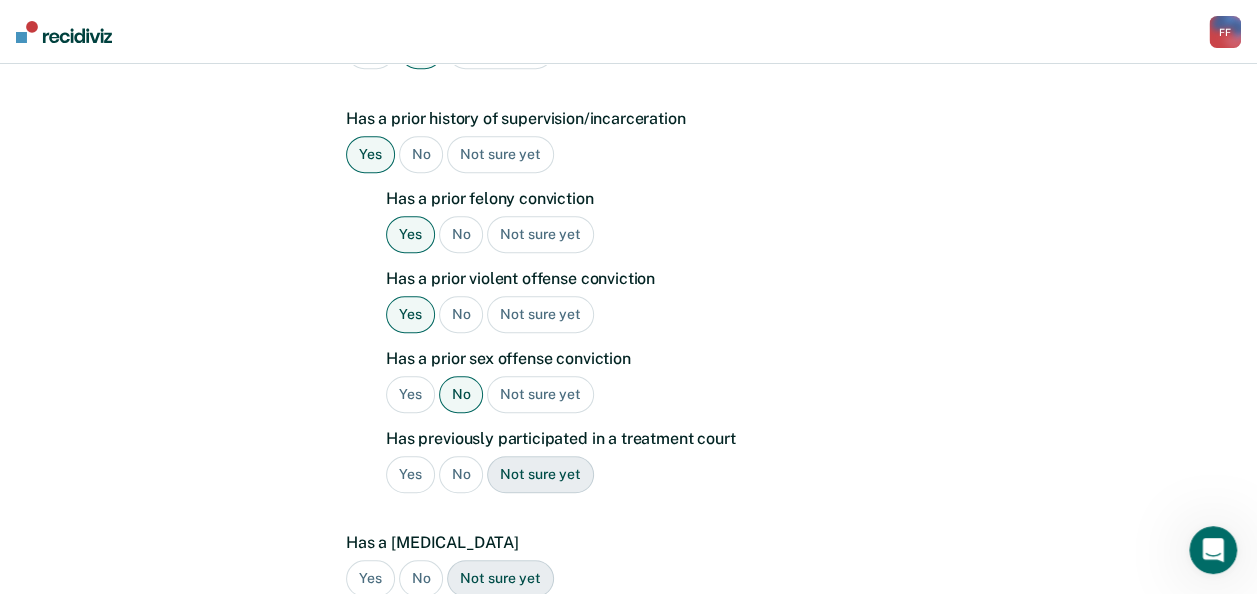 click on "No" at bounding box center [421, 578] 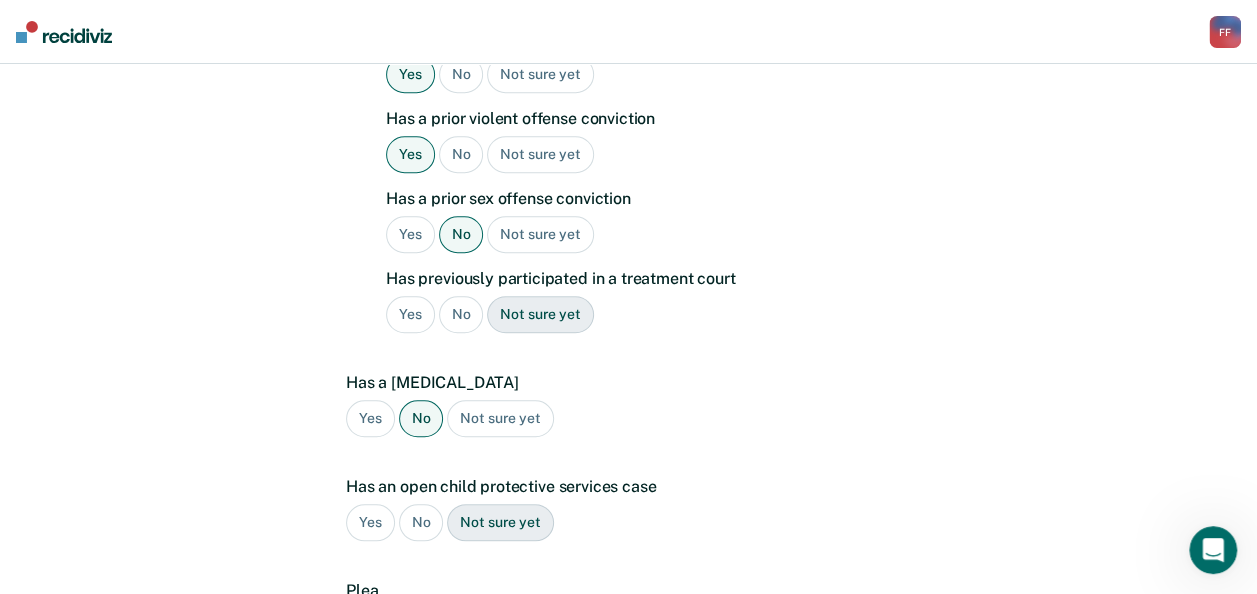 scroll, scrollTop: 654, scrollLeft: 0, axis: vertical 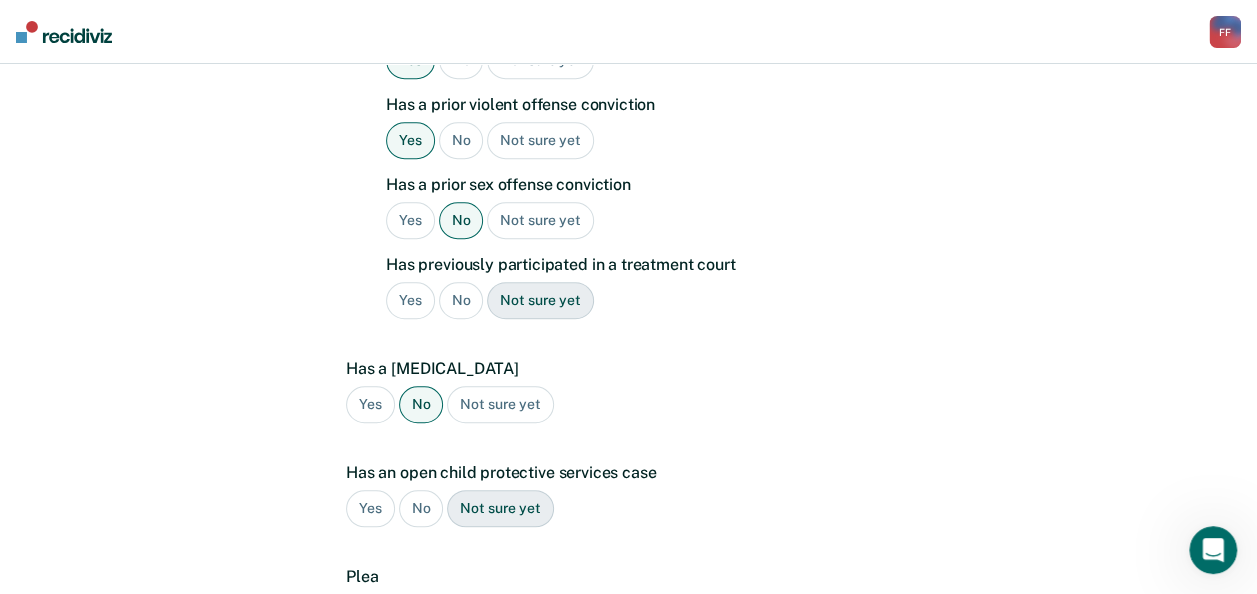 click on "No" at bounding box center [421, 508] 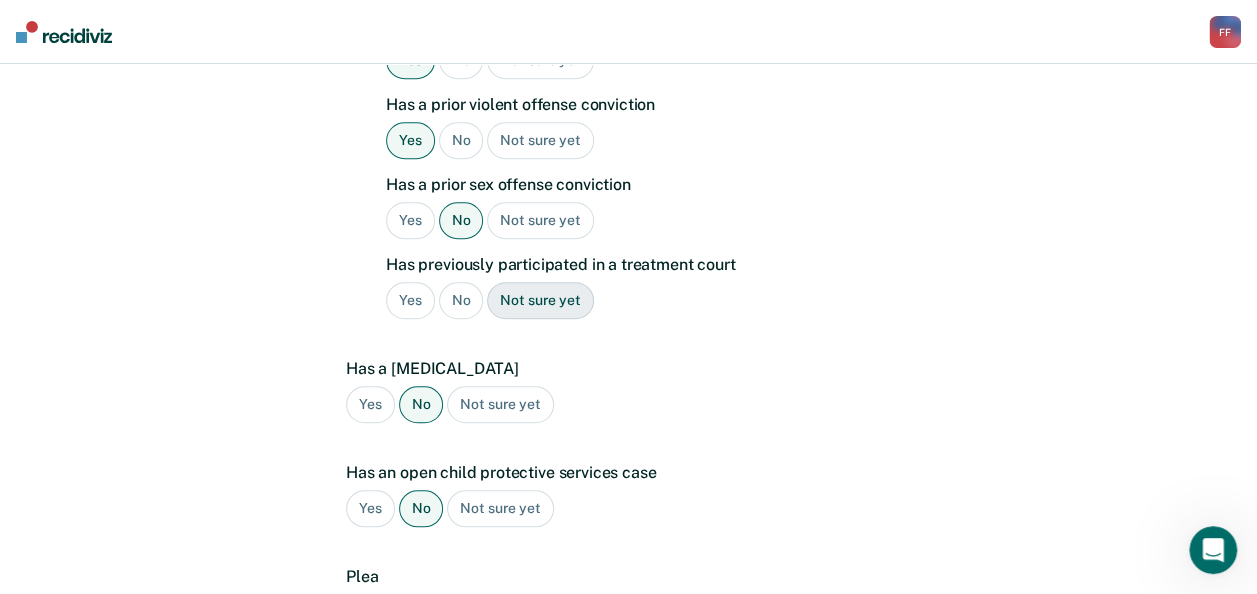 click on "Guilty" at bounding box center (378, 612) 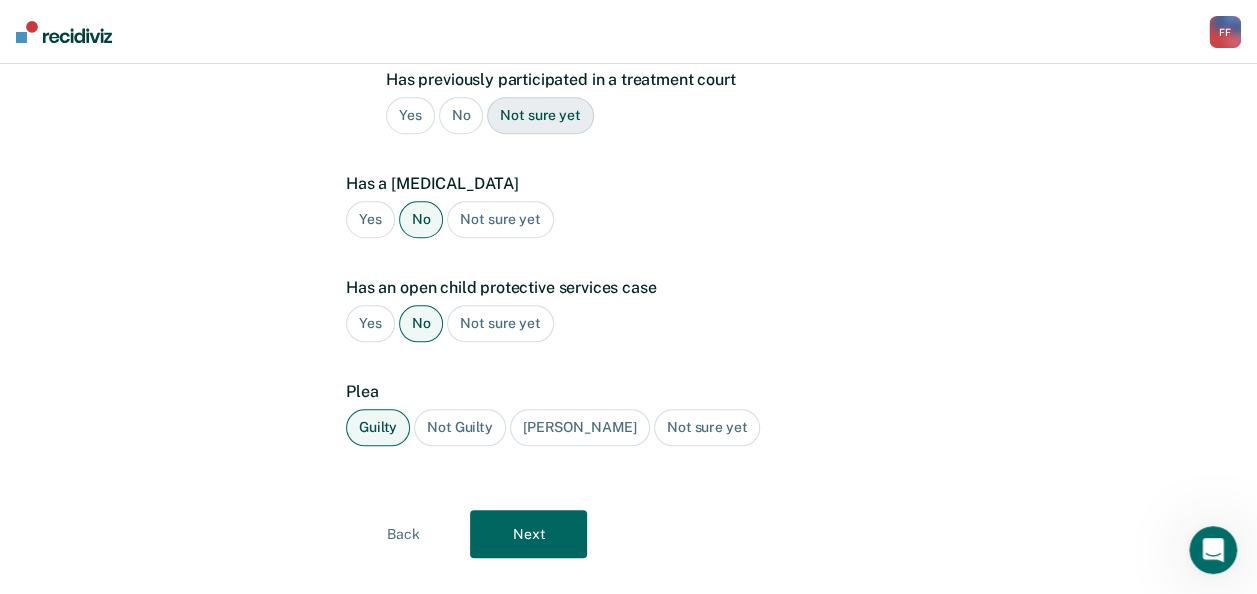 click on "Next" at bounding box center [528, 534] 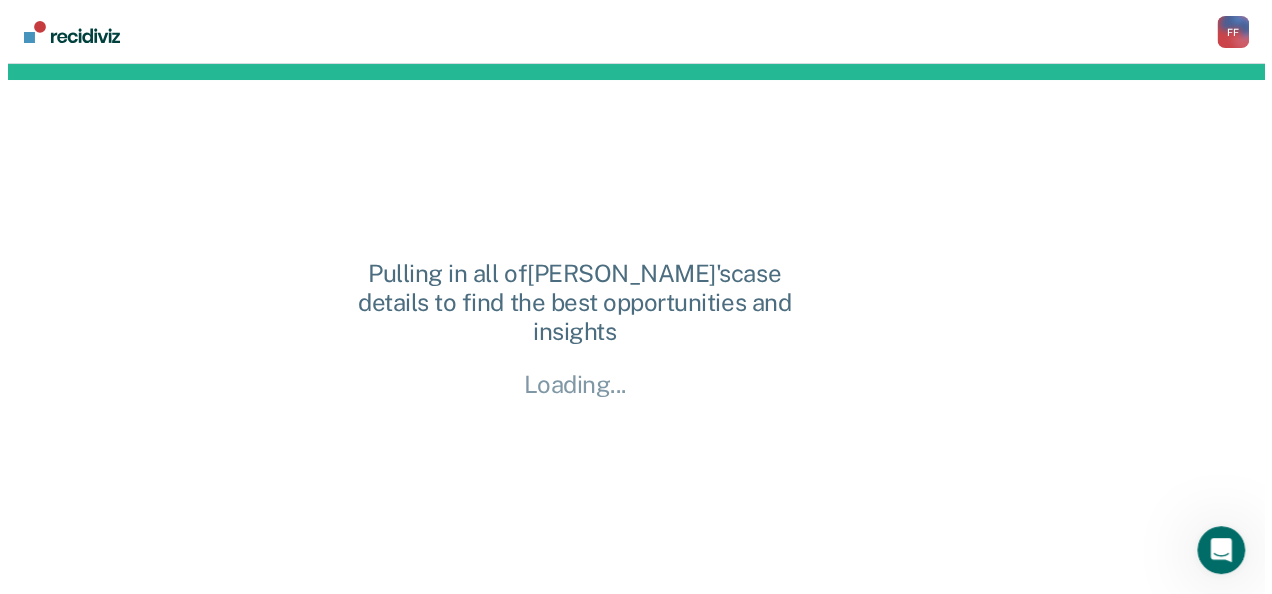 scroll, scrollTop: 0, scrollLeft: 0, axis: both 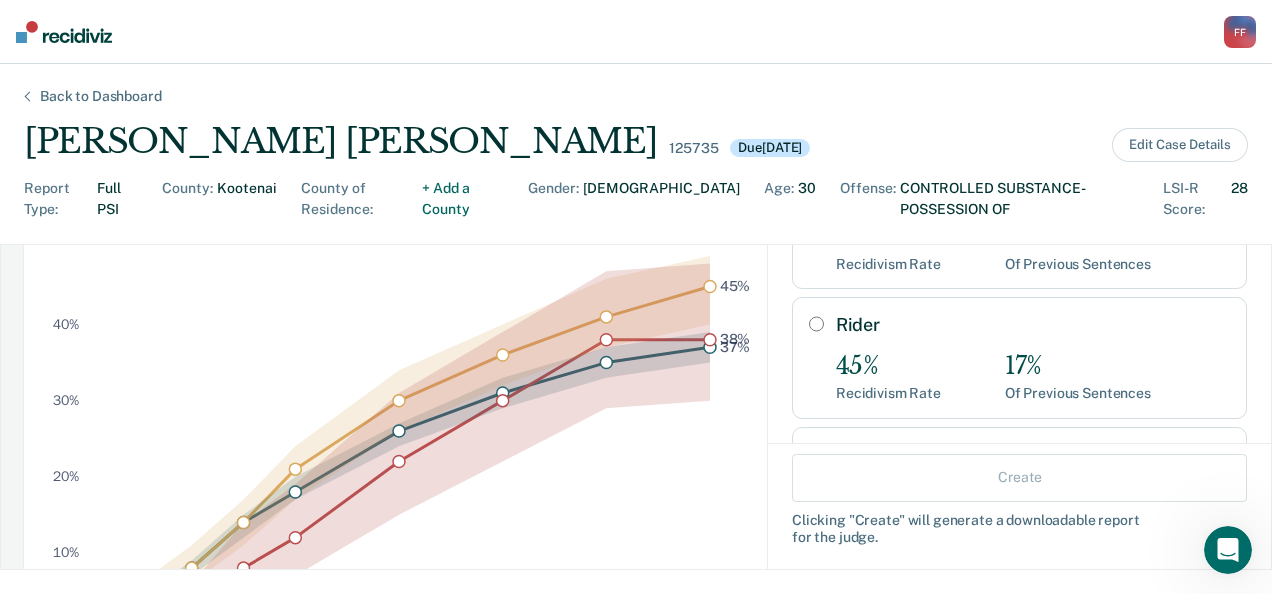 click on "Create Recommendations Select the disposition below that you plan to recommend for   [PERSON_NAME] . Probation   37% Recidivism Rate 79% Of Previous Sentences Rider   45% Recidivism Rate 17% Of Previous Sentences Term   38% Recidivism Rate 4% Of Previous Sentences I do not wish to make a recommendation" at bounding box center (1019, 358) 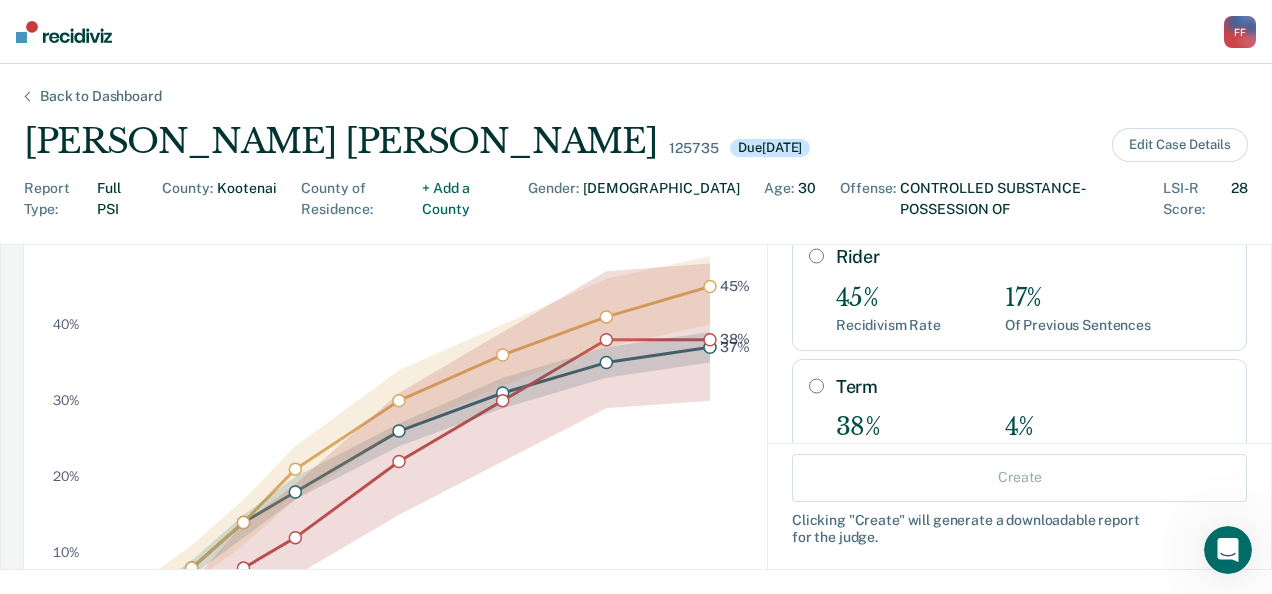 scroll, scrollTop: 269, scrollLeft: 0, axis: vertical 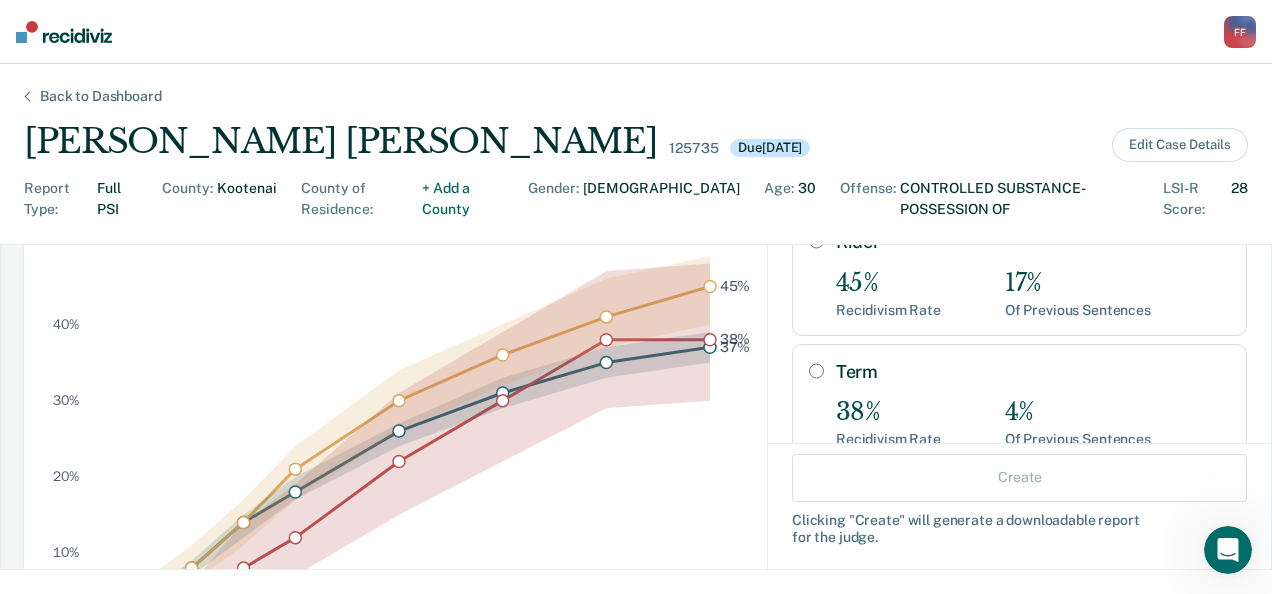 click on "Term" at bounding box center [816, 371] 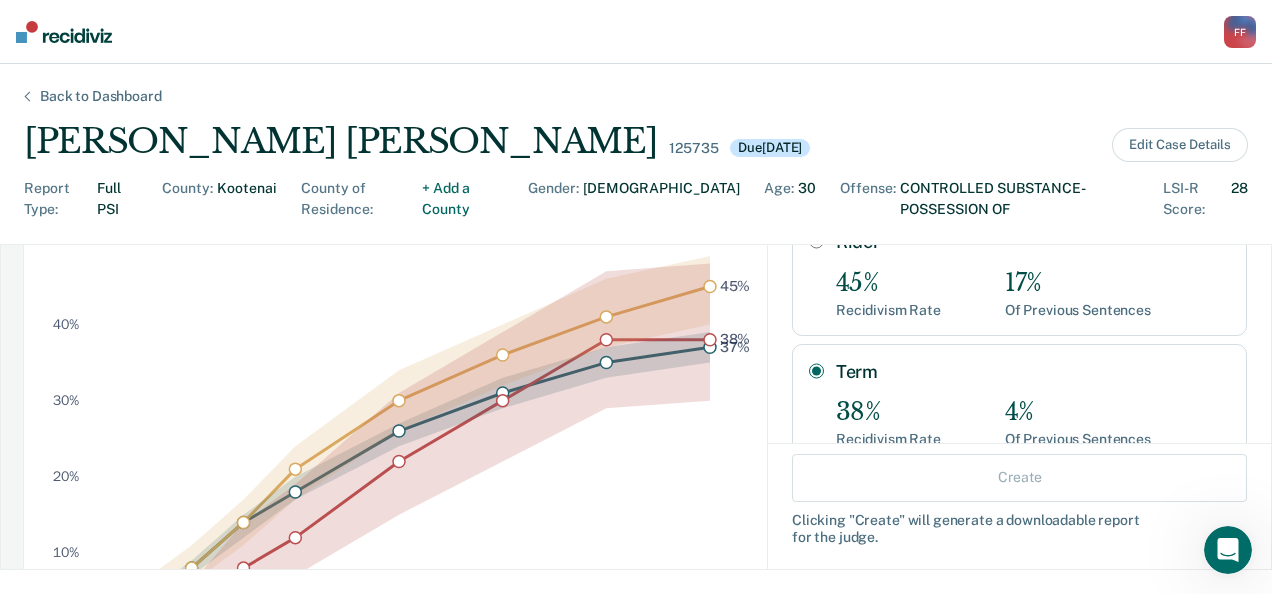 radio on "true" 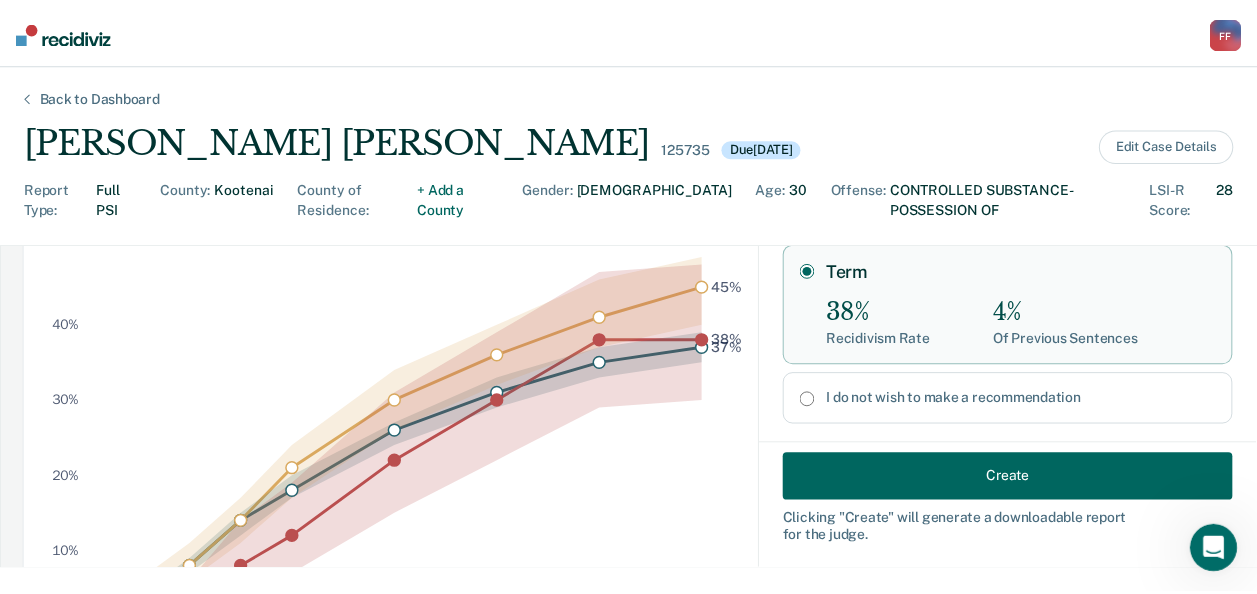 scroll, scrollTop: 375, scrollLeft: 0, axis: vertical 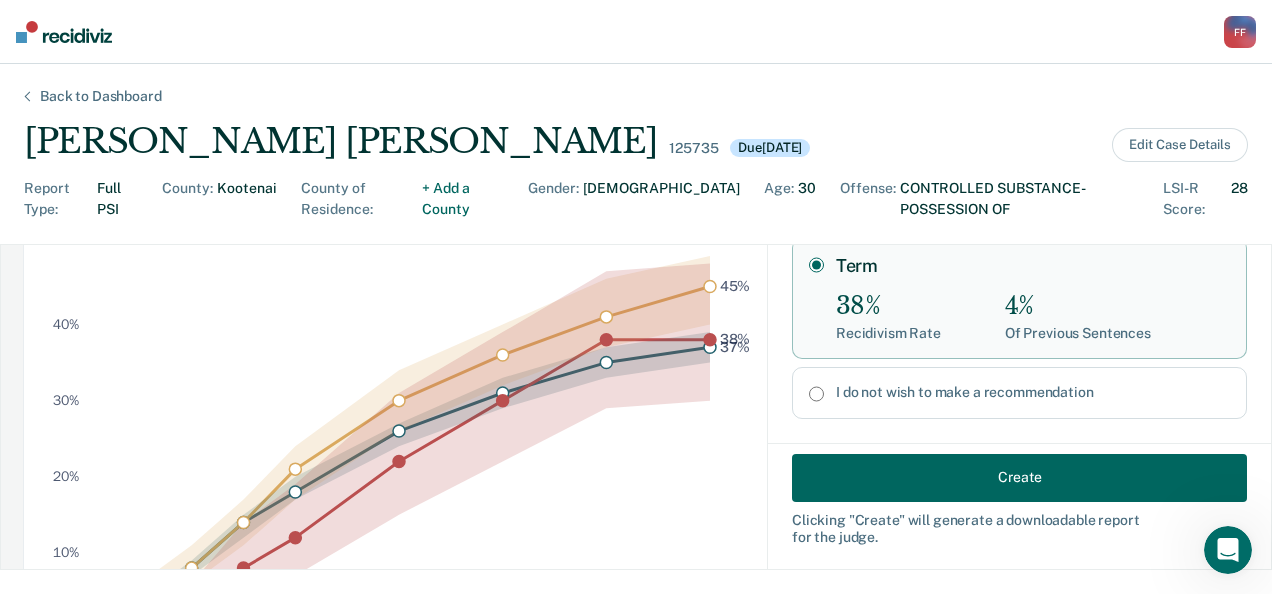 click on "Create" at bounding box center (1019, 477) 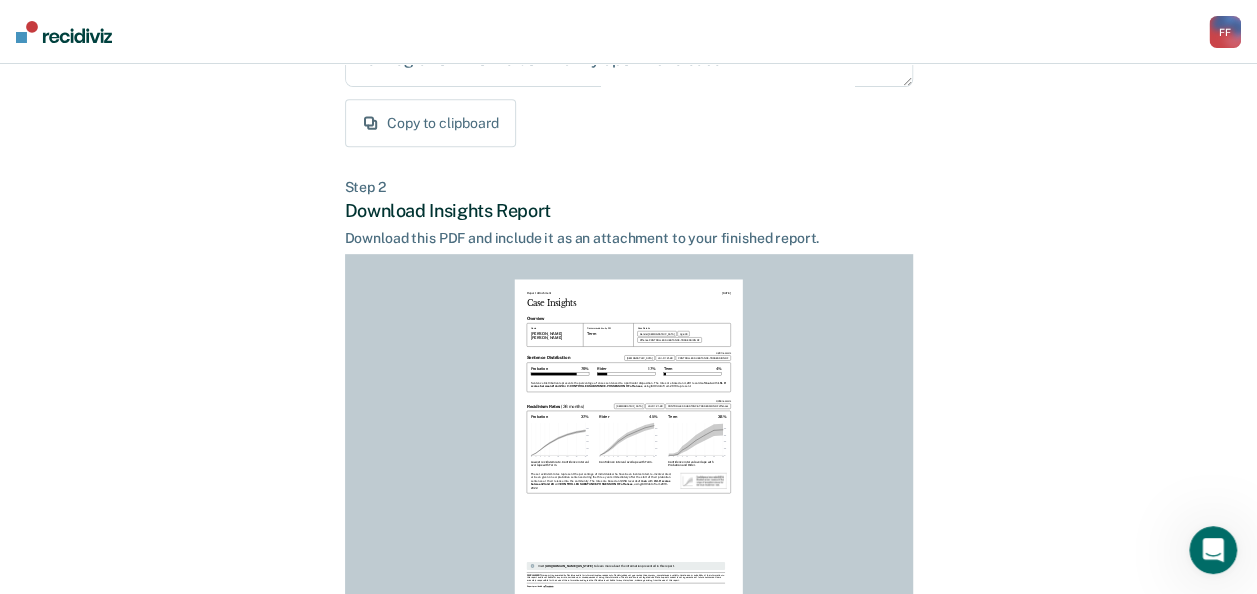 scroll, scrollTop: 546, scrollLeft: 0, axis: vertical 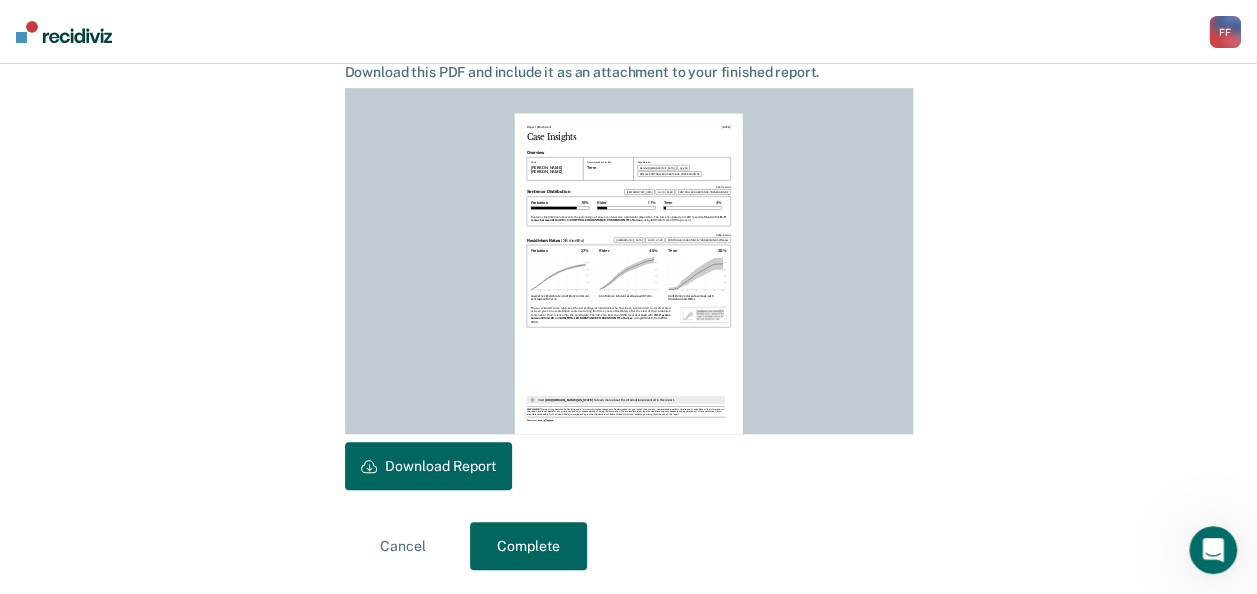 click on "Download Report" at bounding box center [428, 466] 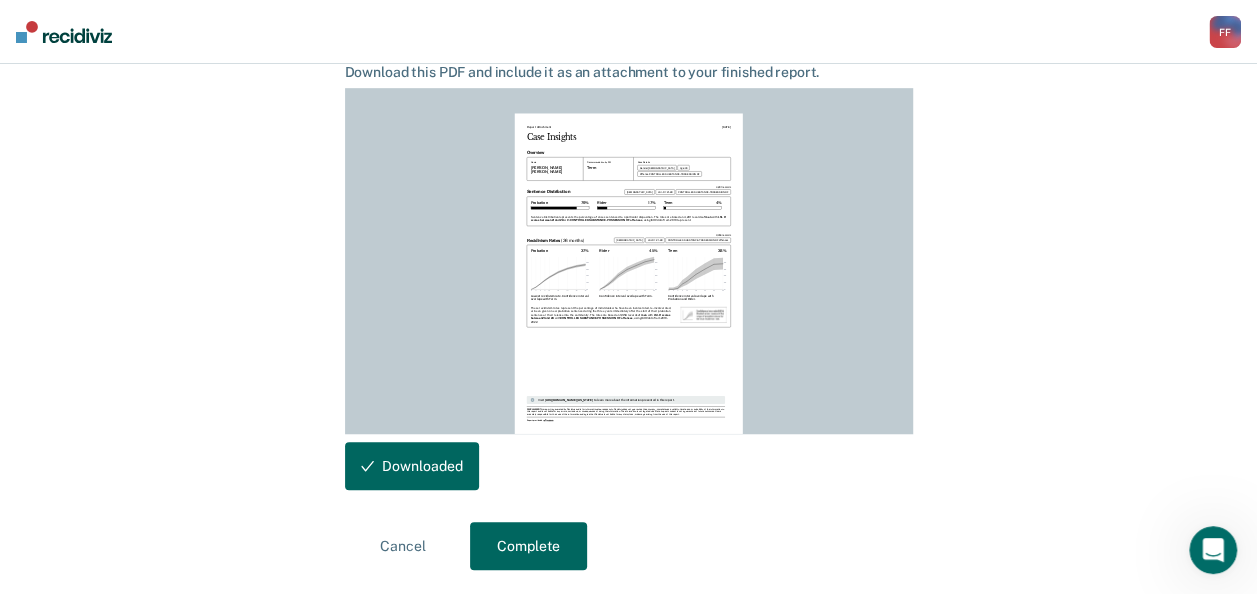 scroll, scrollTop: 0, scrollLeft: 0, axis: both 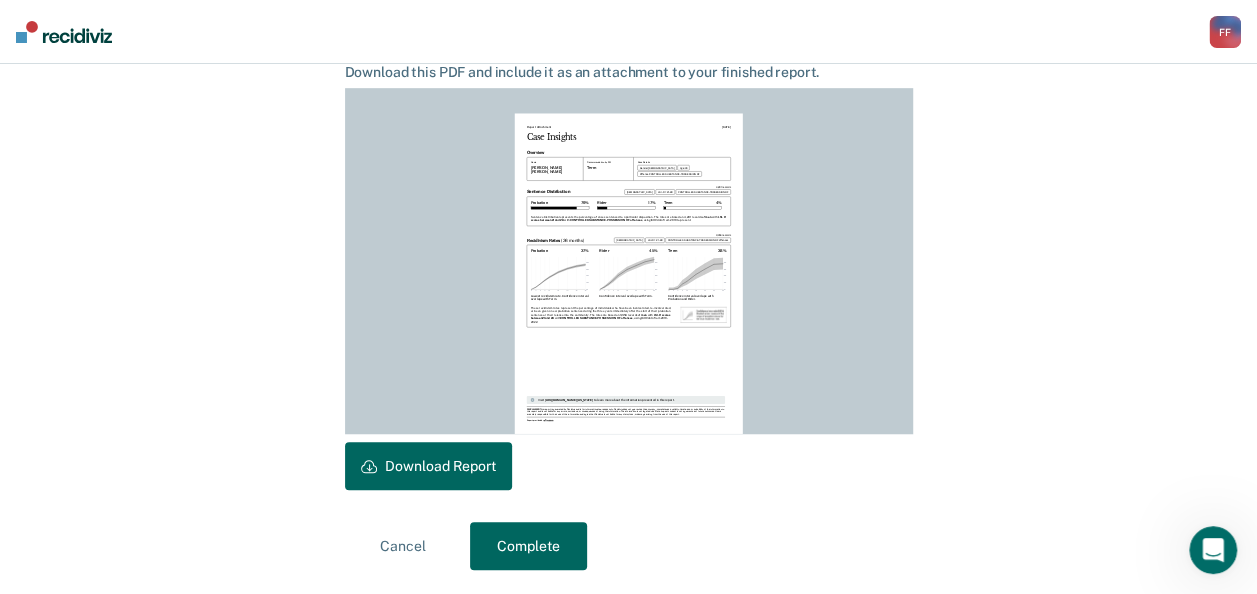 click on "Complete" at bounding box center (528, 546) 